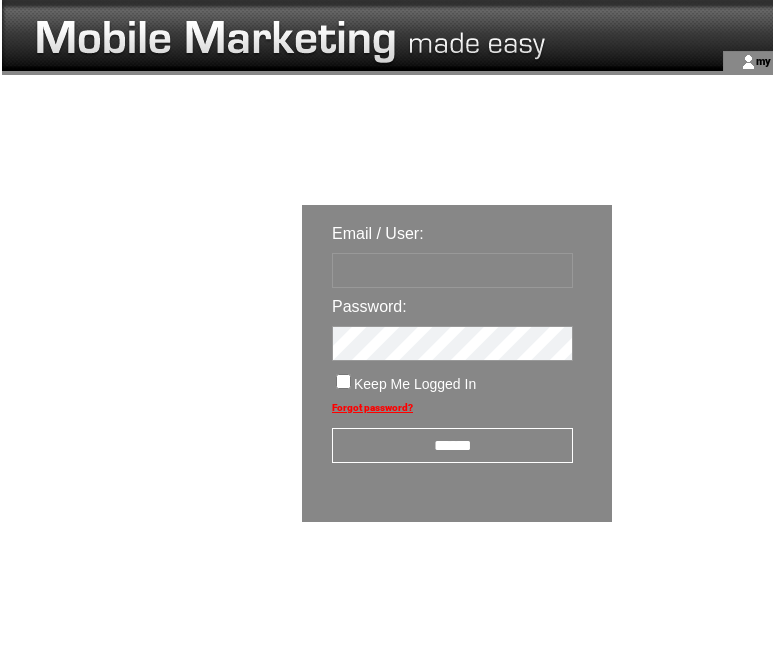 scroll, scrollTop: 0, scrollLeft: 0, axis: both 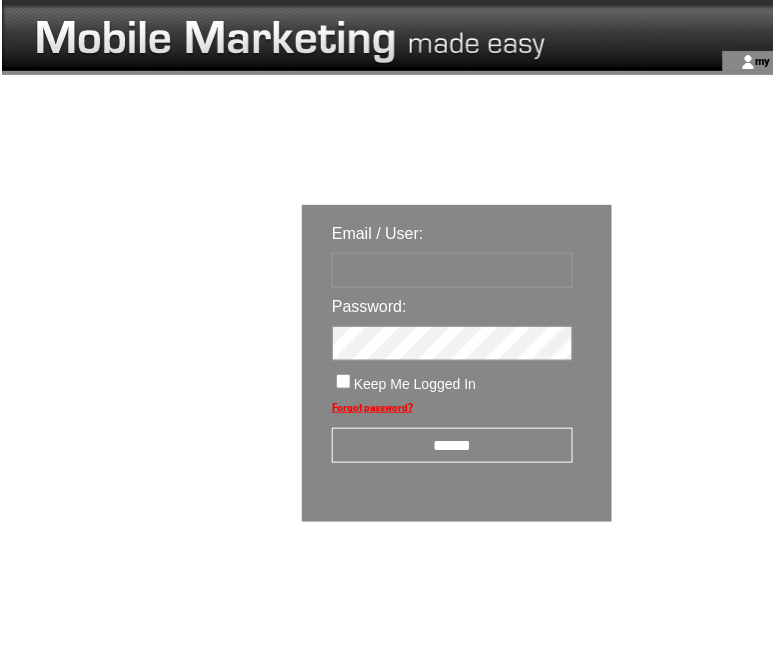 type on "********" 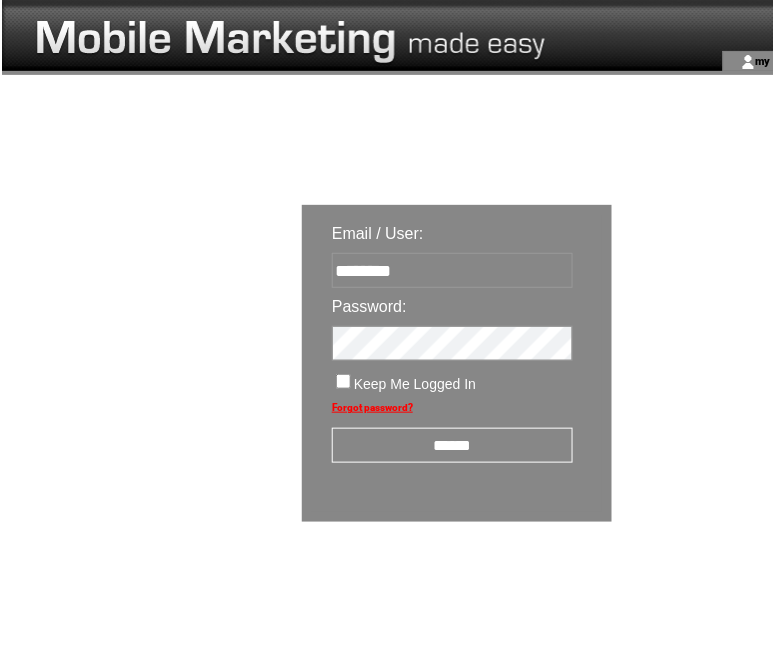click on "******" at bounding box center [452, 445] 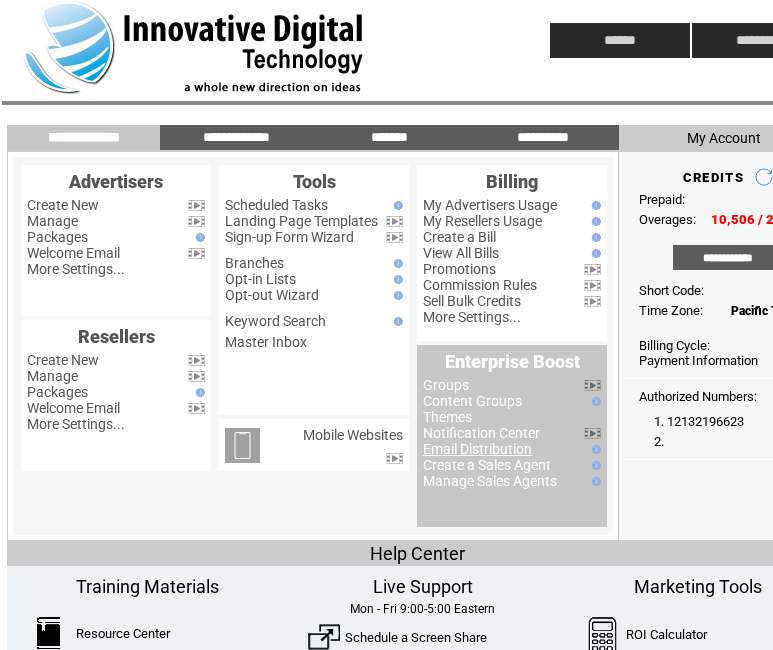 scroll, scrollTop: 0, scrollLeft: 0, axis: both 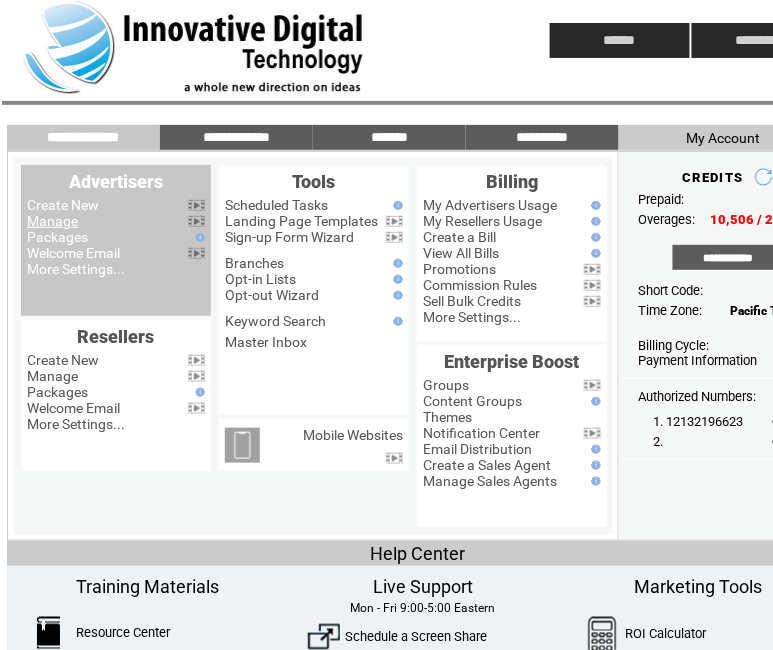 click on "Manage" at bounding box center [52, 221] 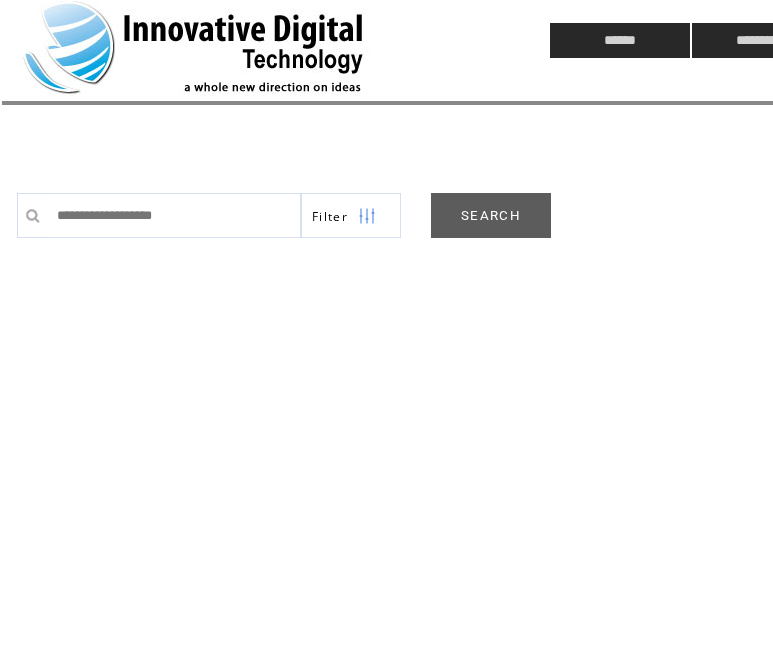 scroll, scrollTop: 0, scrollLeft: 0, axis: both 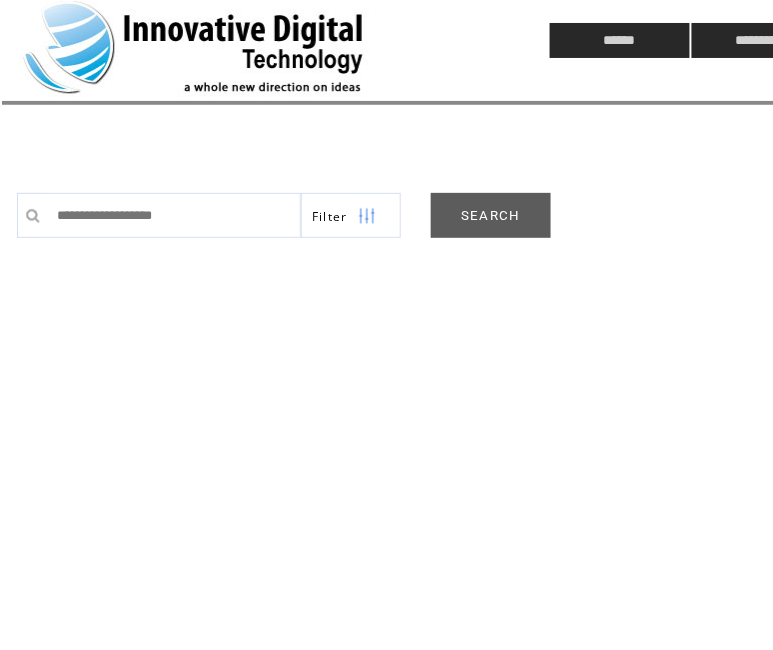 click on "SEARCH" at bounding box center [491, 215] 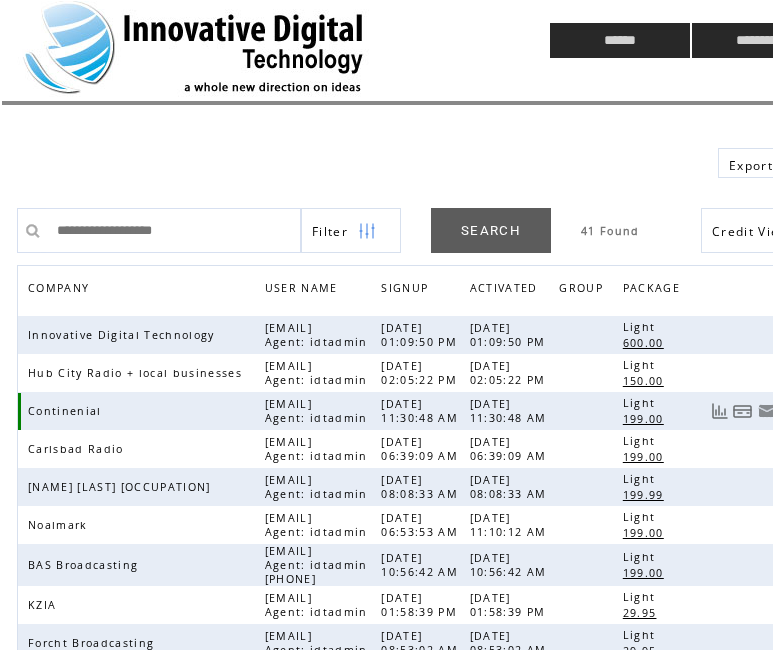 scroll, scrollTop: 89, scrollLeft: 0, axis: vertical 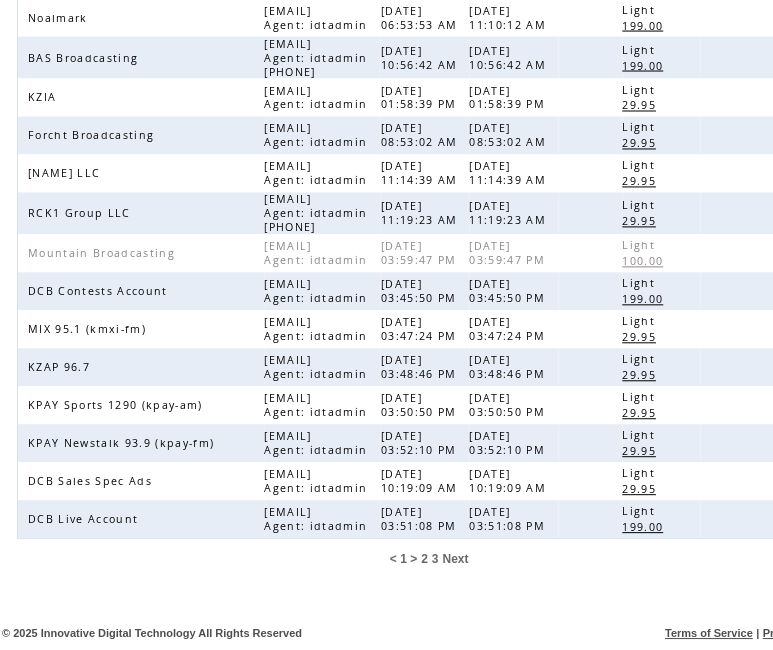 click on "3" at bounding box center (435, 560) 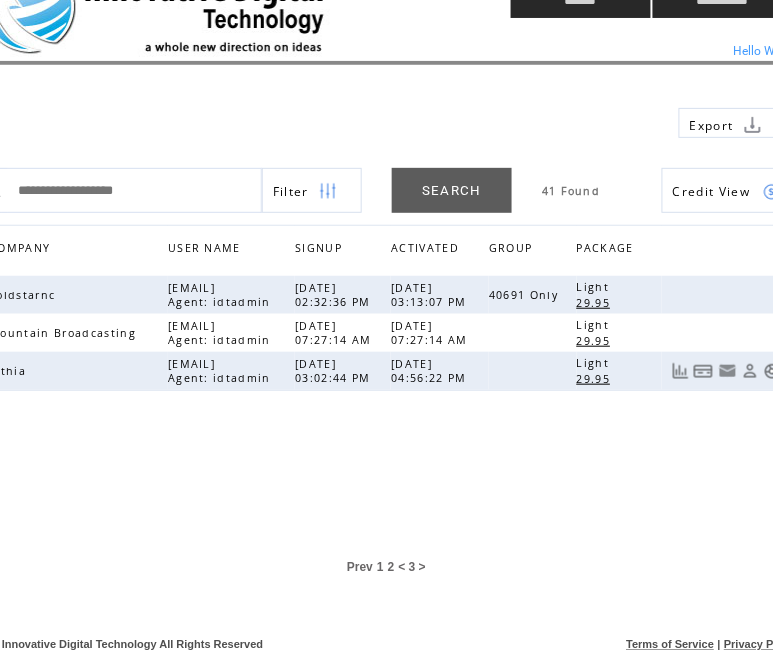 scroll, scrollTop: 40, scrollLeft: 66, axis: both 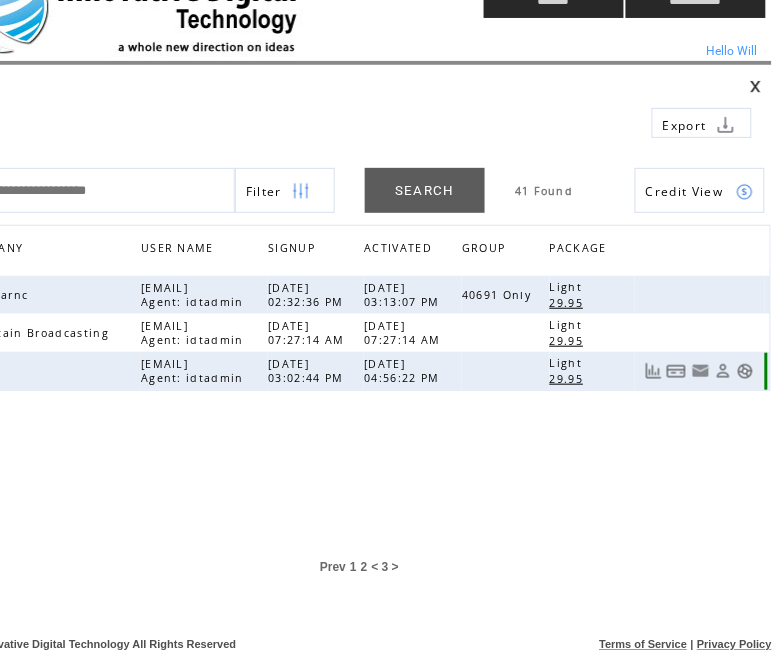 click at bounding box center (745, 371) 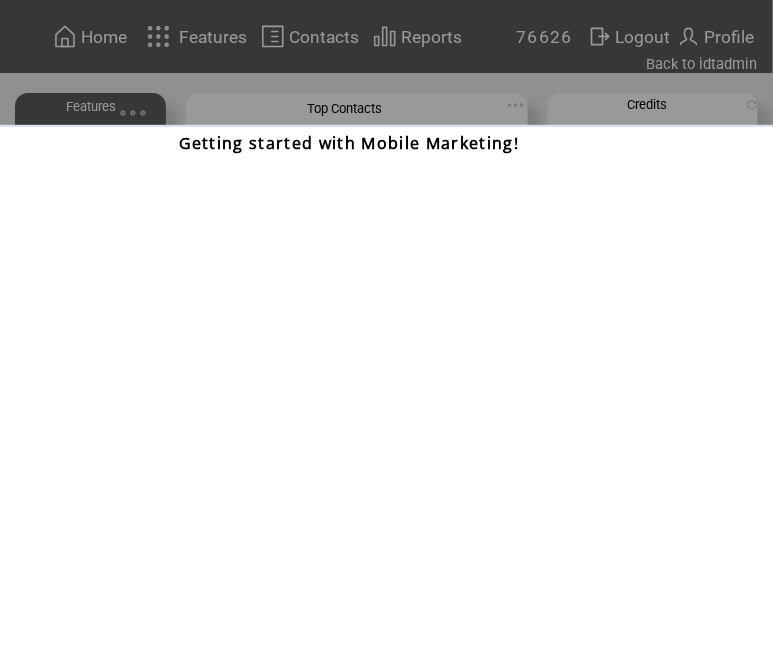 scroll, scrollTop: 0, scrollLeft: 0, axis: both 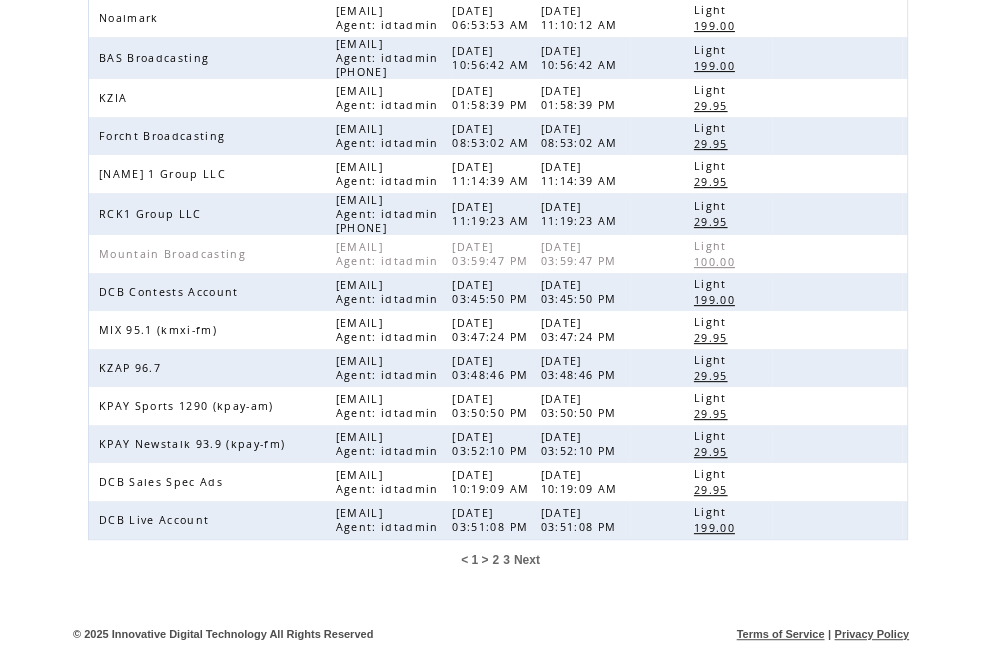 click on "3" at bounding box center [506, 560] 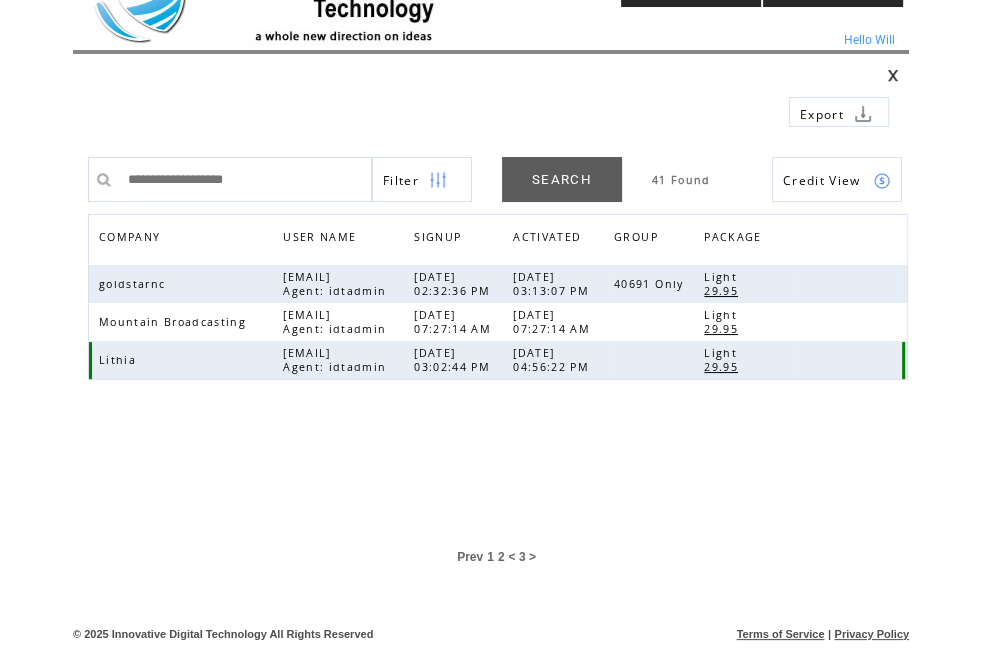 click at bounding box center (847, 360) 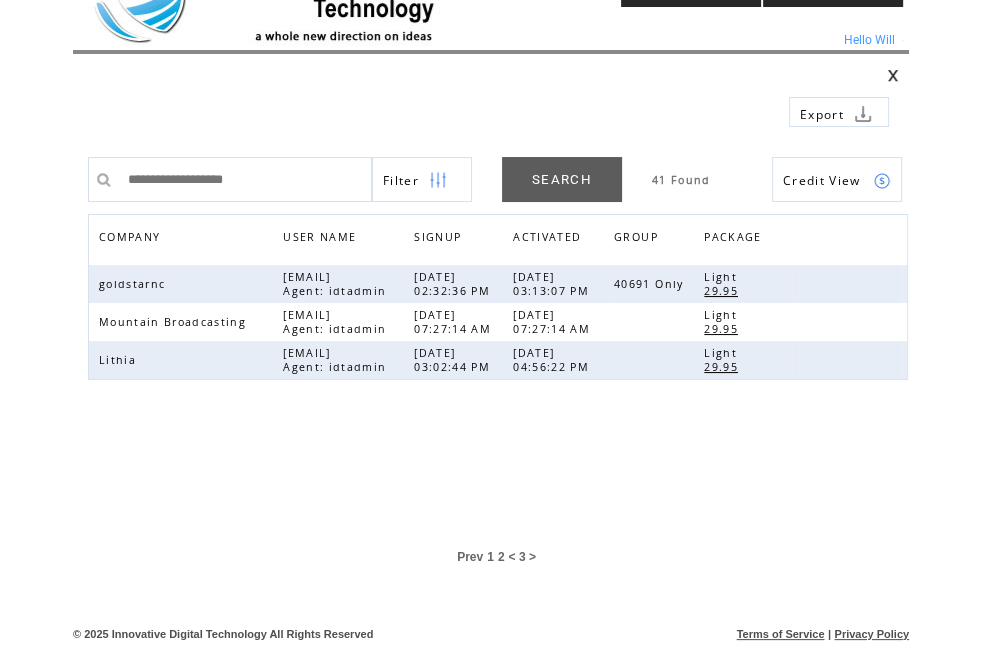 click on "1" at bounding box center (490, 557) 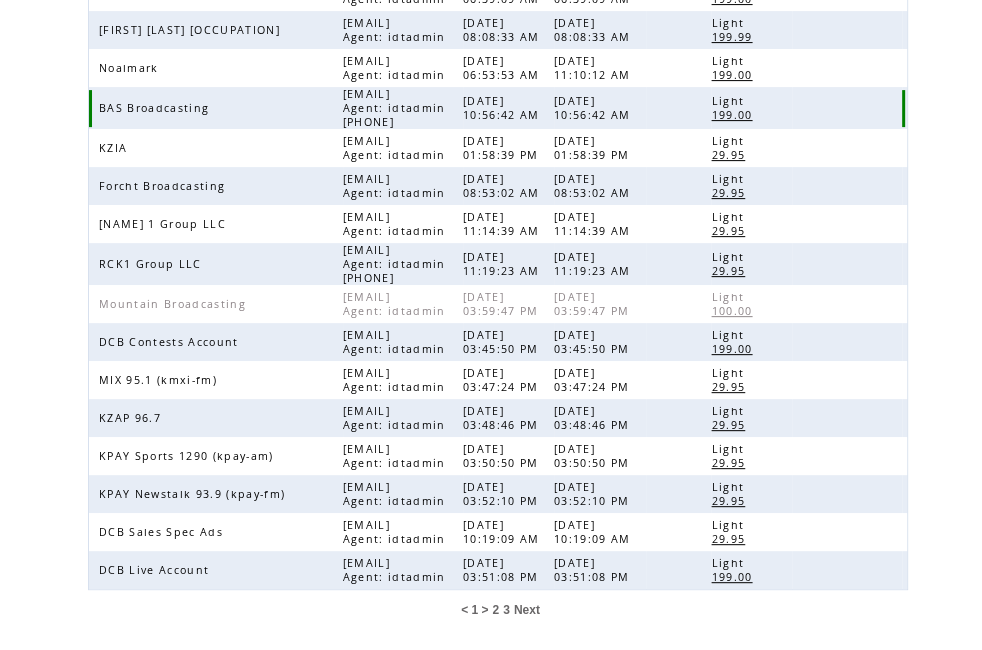 scroll, scrollTop: 510, scrollLeft: 0, axis: vertical 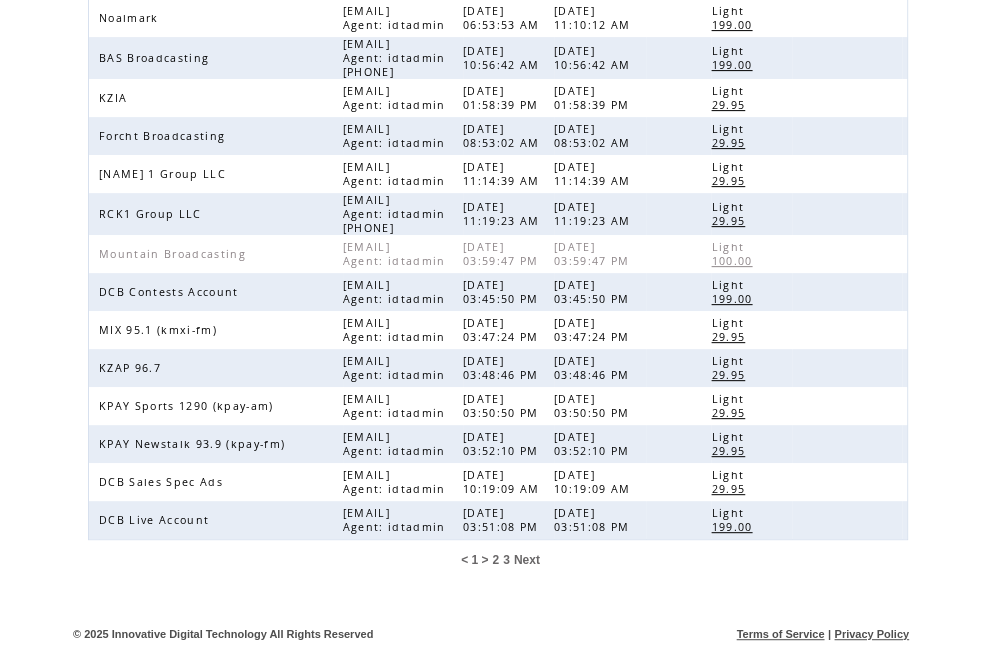 click on "3" at bounding box center (506, 560) 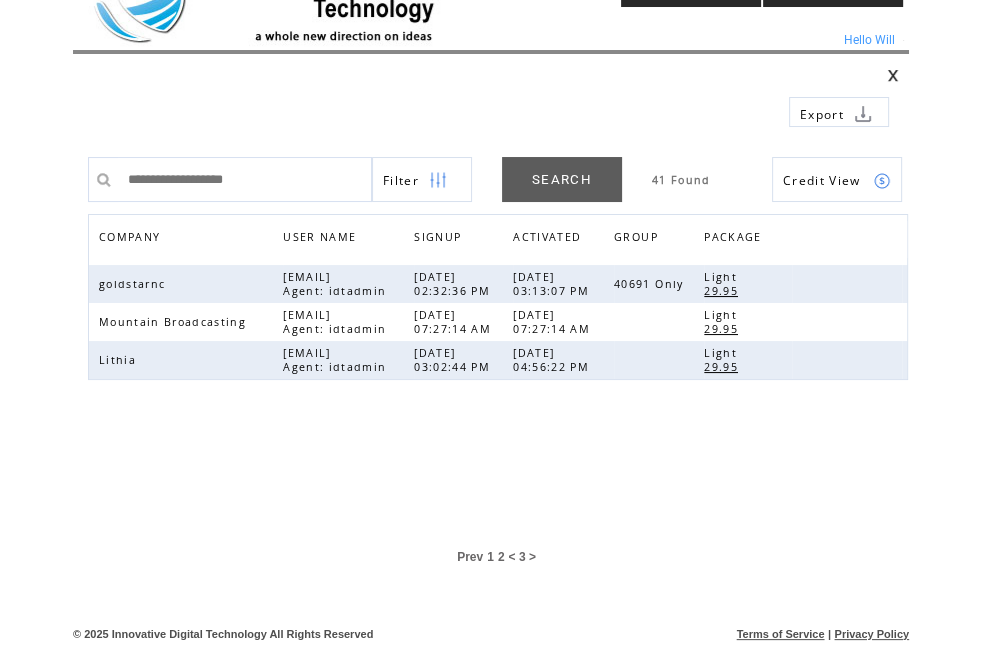 scroll, scrollTop: 51, scrollLeft: 0, axis: vertical 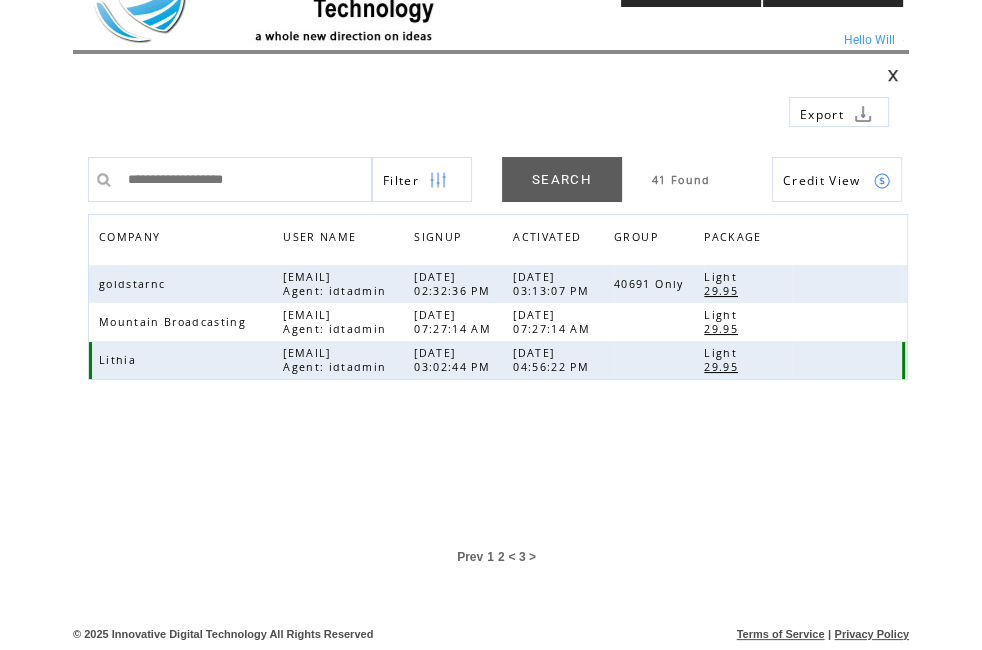 click at bounding box center (847, 360) 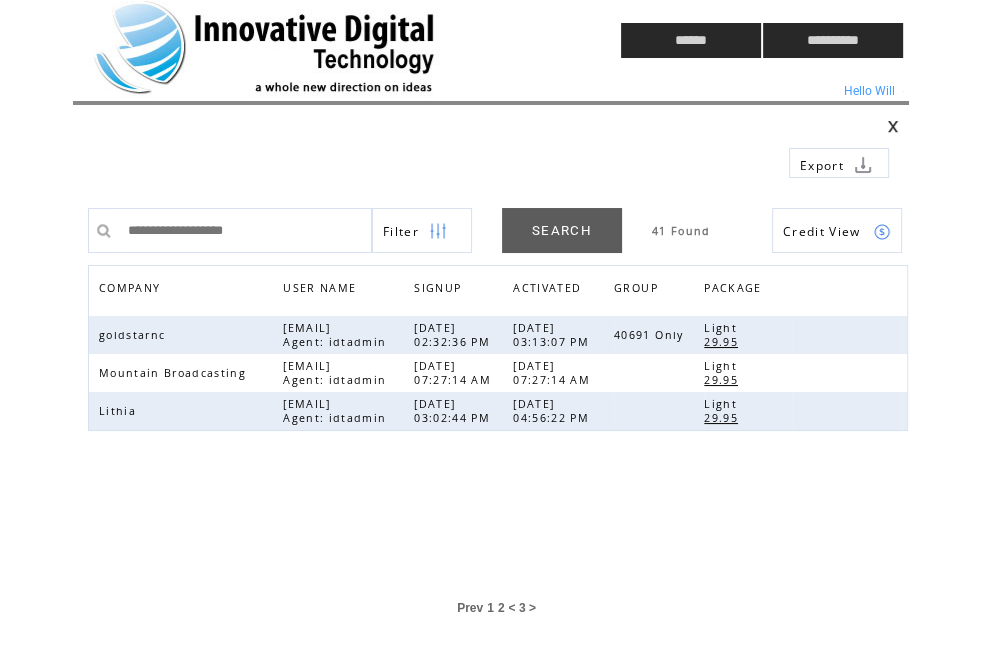 click at bounding box center (309, 40) 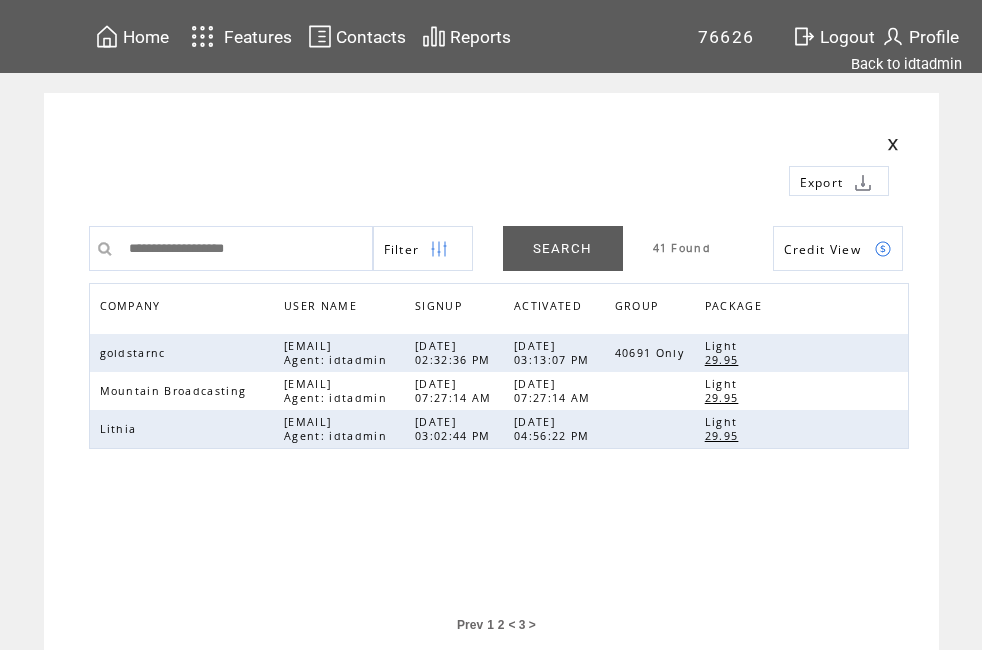 scroll, scrollTop: 0, scrollLeft: 0, axis: both 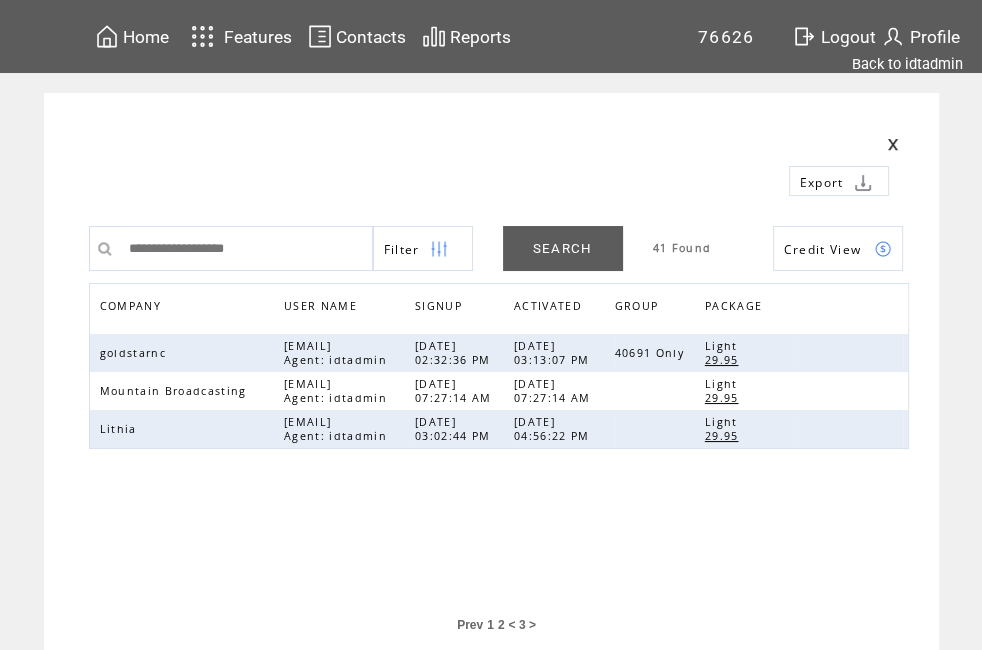 click on "Home" at bounding box center [146, 37] 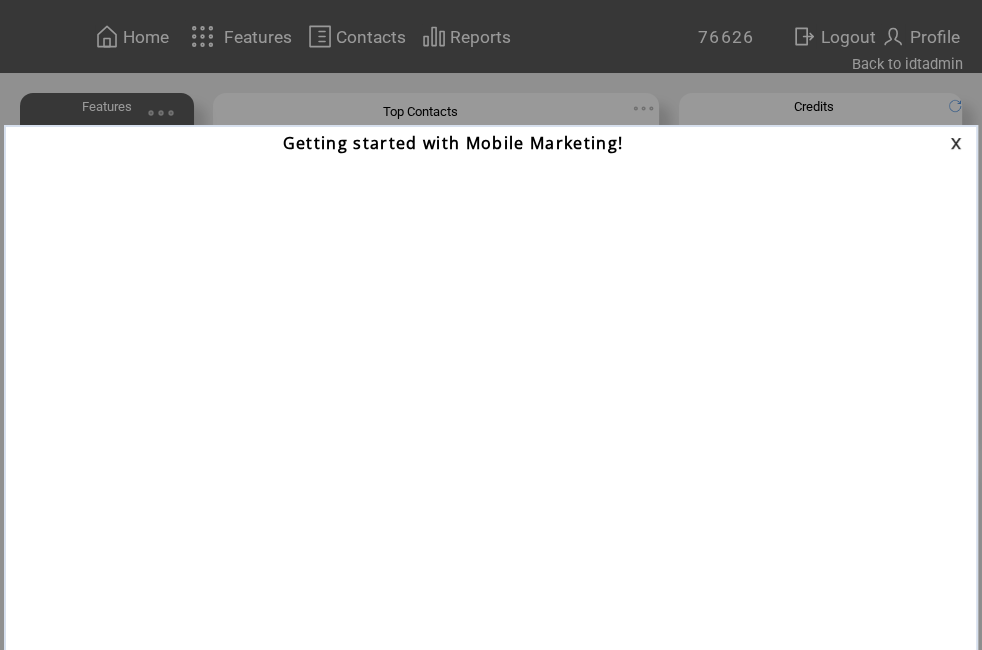 scroll, scrollTop: 0, scrollLeft: 0, axis: both 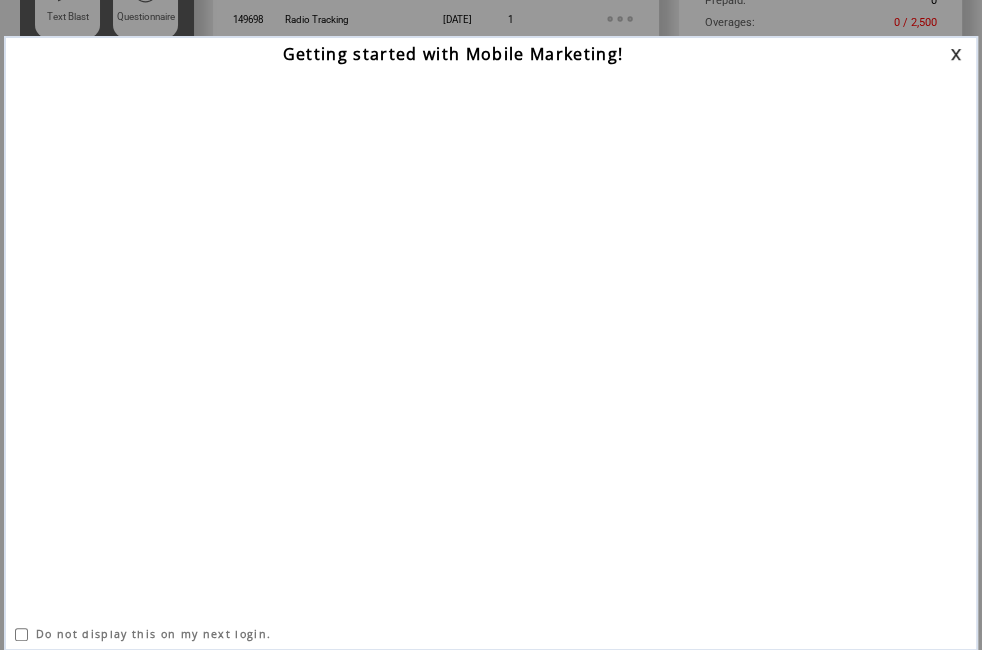 click at bounding box center (959, 54) 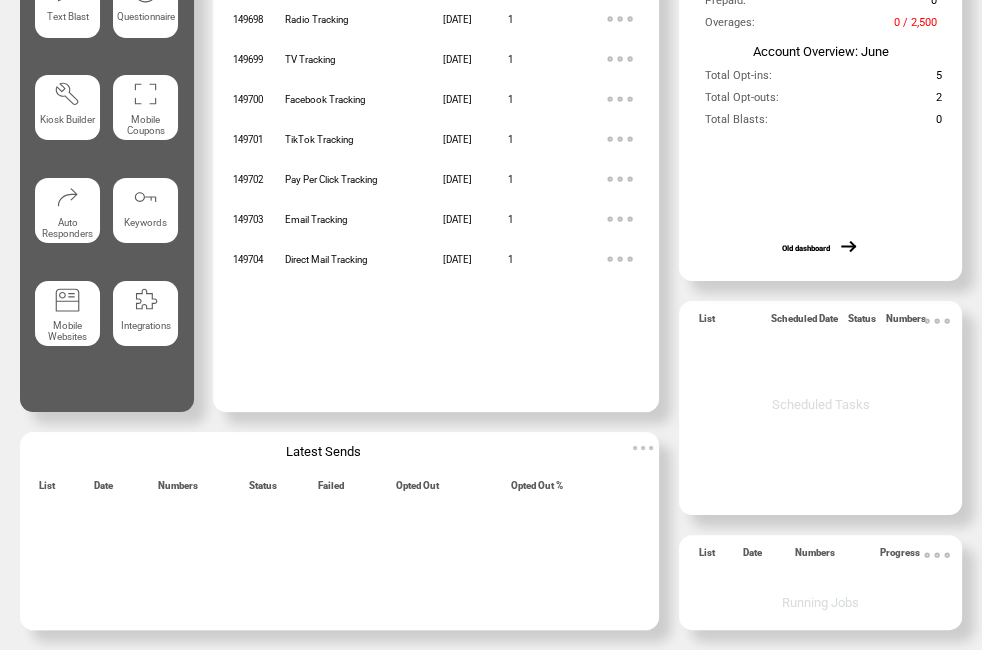 scroll, scrollTop: 0, scrollLeft: 0, axis: both 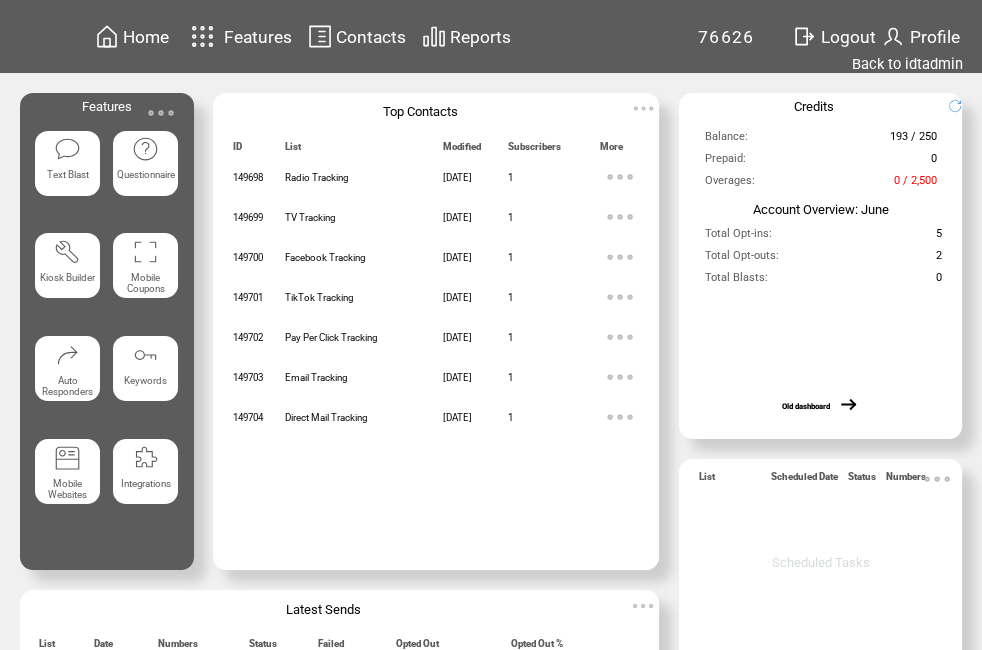 click on "Contacts" at bounding box center (371, 37) 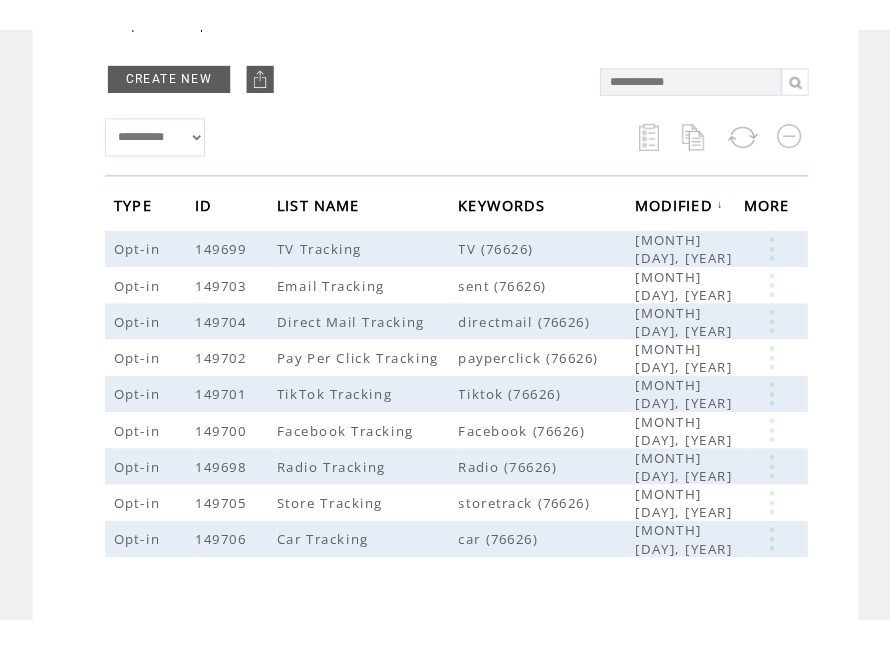 scroll, scrollTop: 250, scrollLeft: 0, axis: vertical 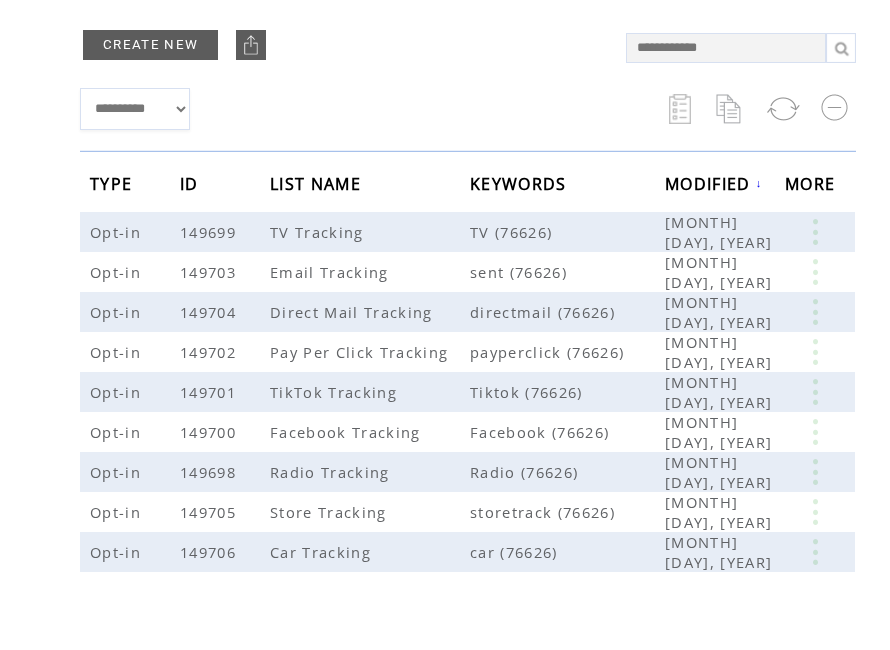 click at bounding box center [343, 73] 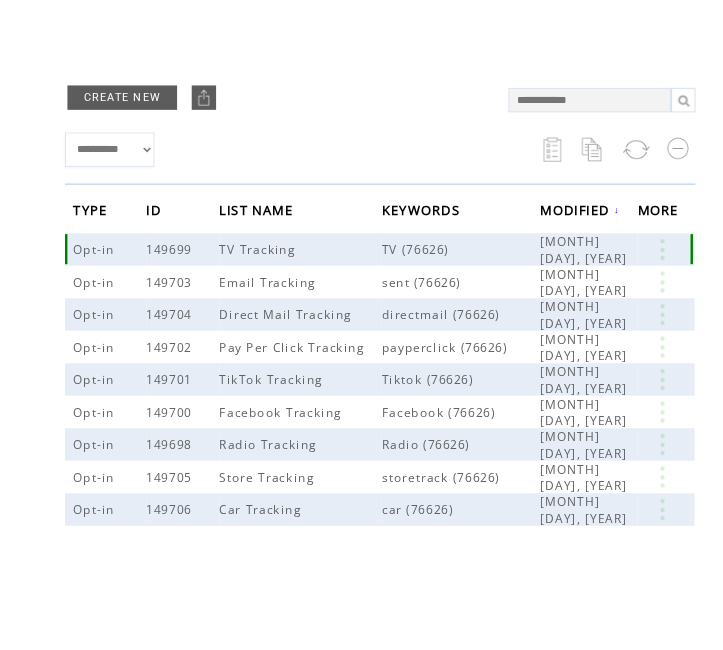 scroll, scrollTop: 250, scrollLeft: 20, axis: both 